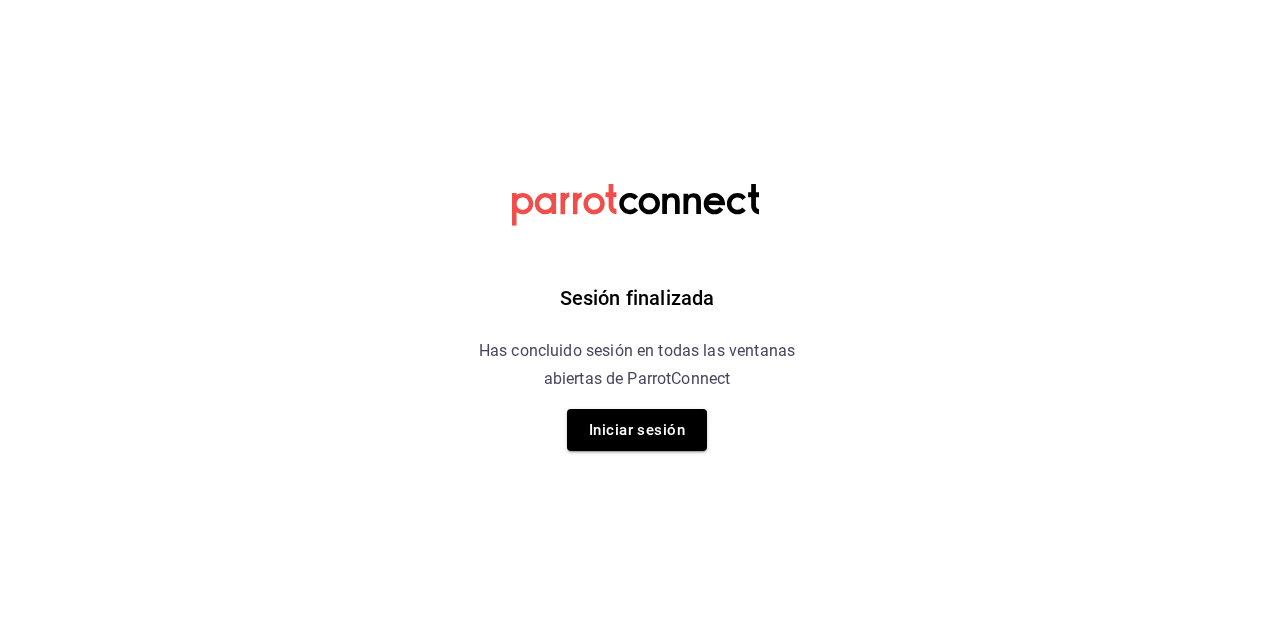scroll, scrollTop: 0, scrollLeft: 0, axis: both 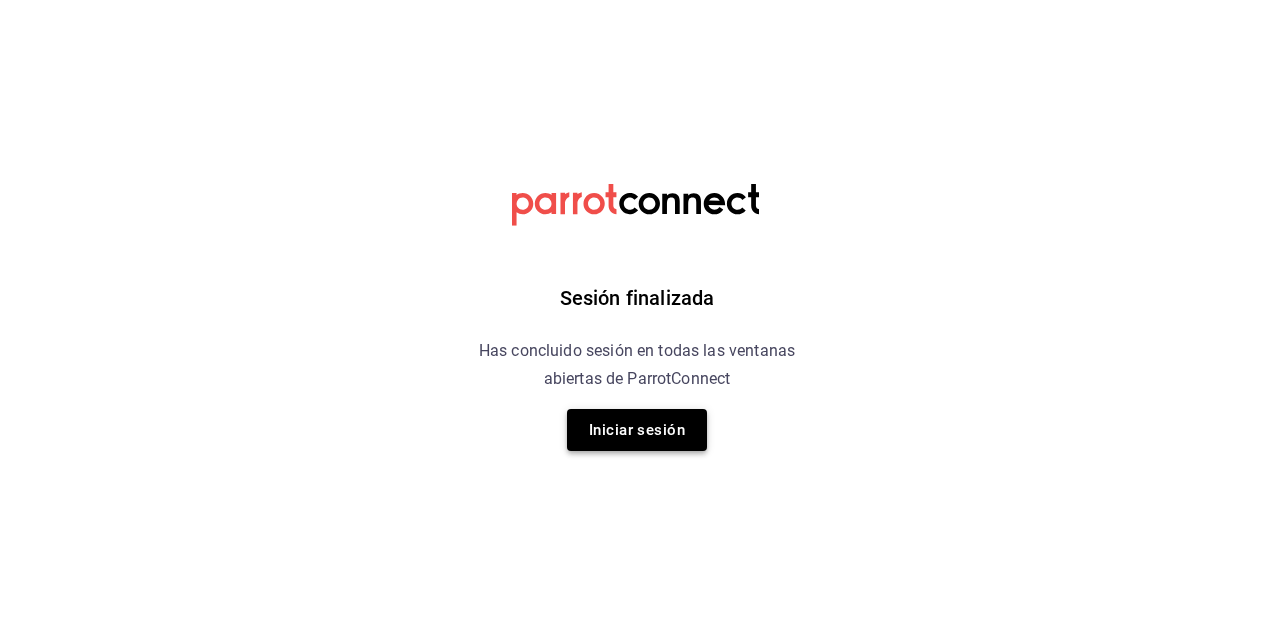 click on "Iniciar sesión" at bounding box center [637, 430] 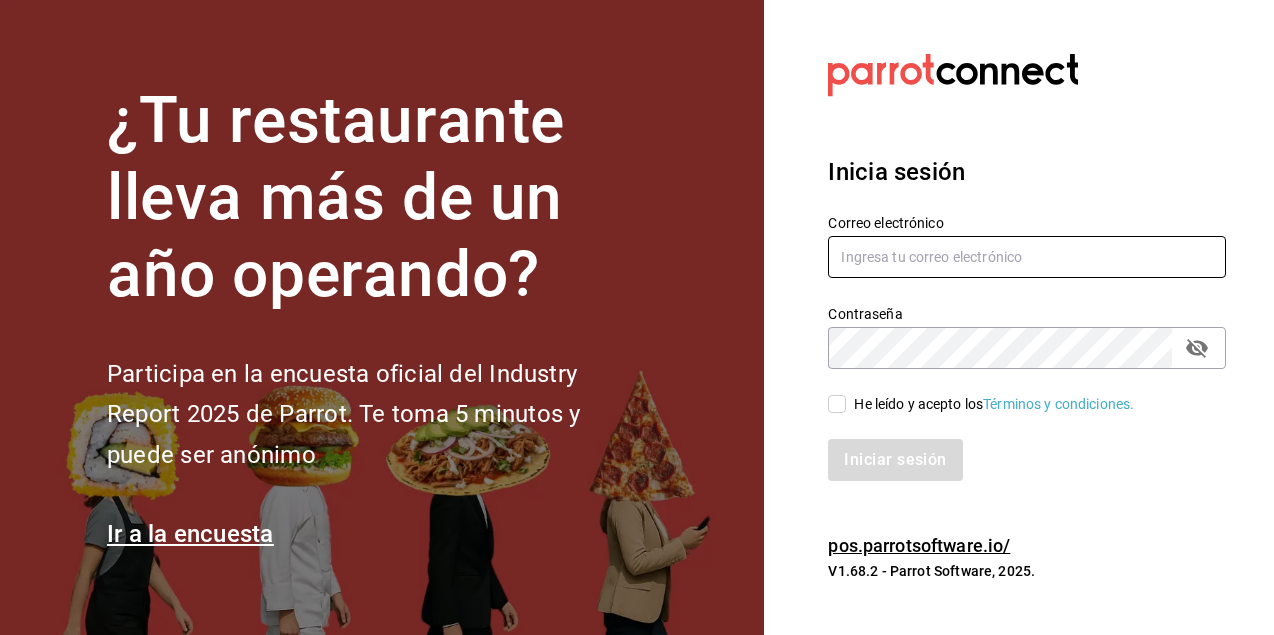 type on "dafnedealba.c@gmail.com" 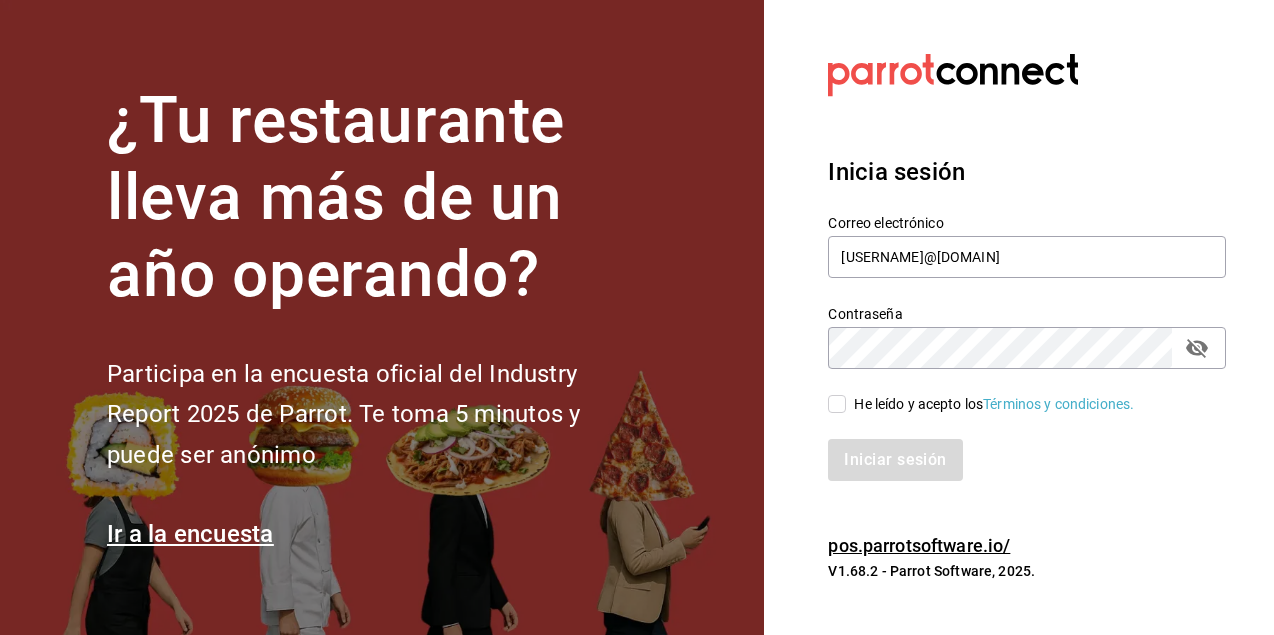 click on "He leído y acepto los  Términos y condiciones." at bounding box center (837, 404) 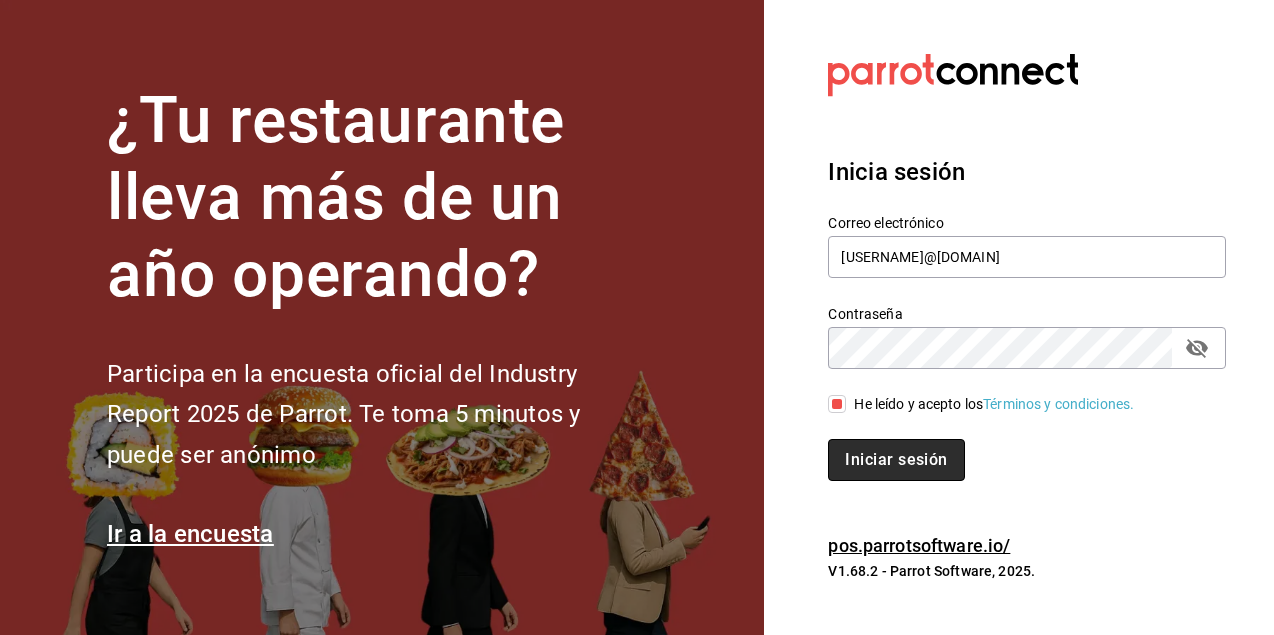 click on "Iniciar sesión" at bounding box center (896, 460) 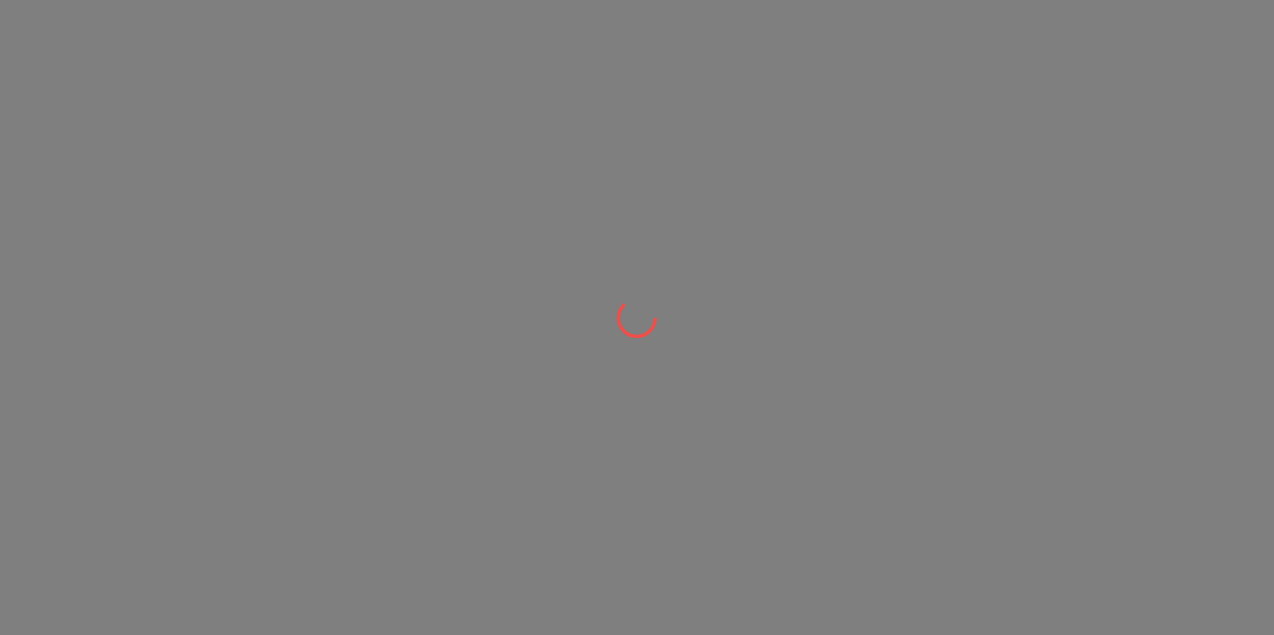 scroll, scrollTop: 0, scrollLeft: 0, axis: both 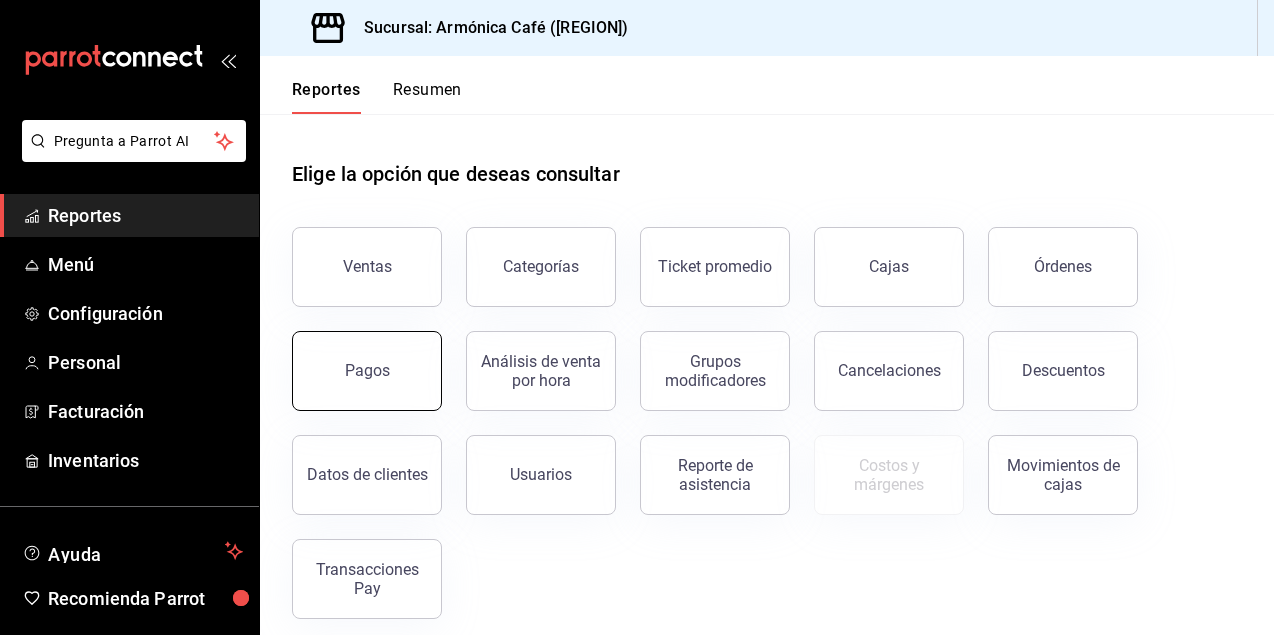 click on "Pagos" at bounding box center [367, 371] 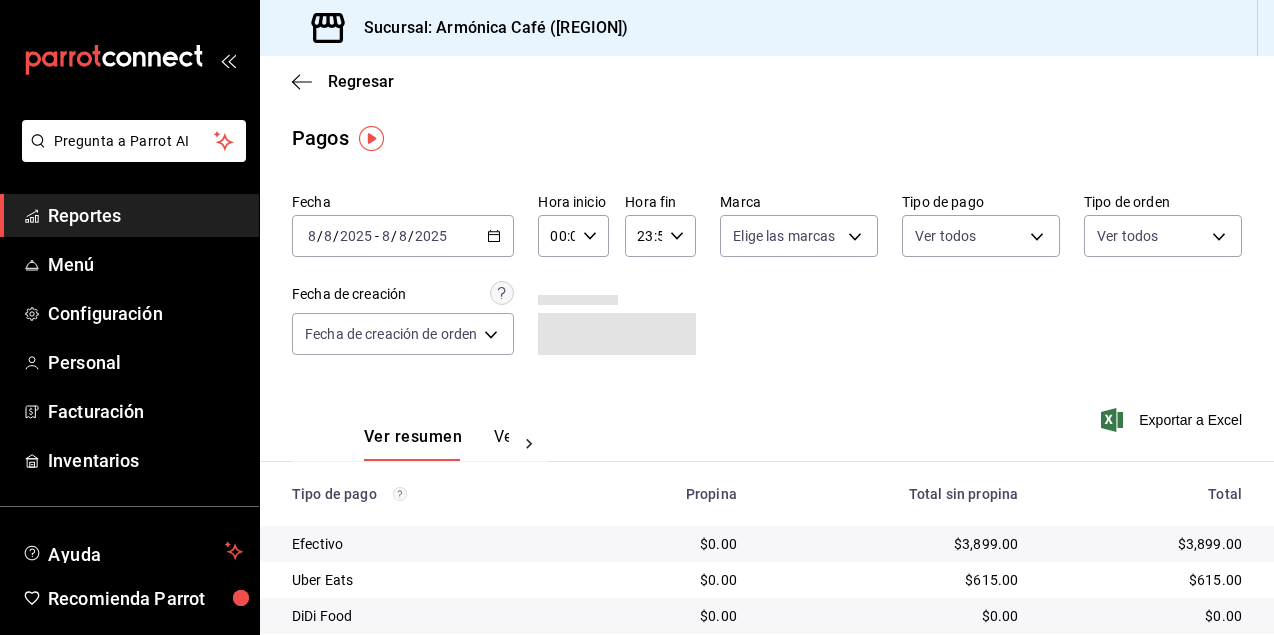 click on "2025-08-08 8 / 8 / 2025 - 2025-08-08 8 / 8 / 2025" at bounding box center (403, 236) 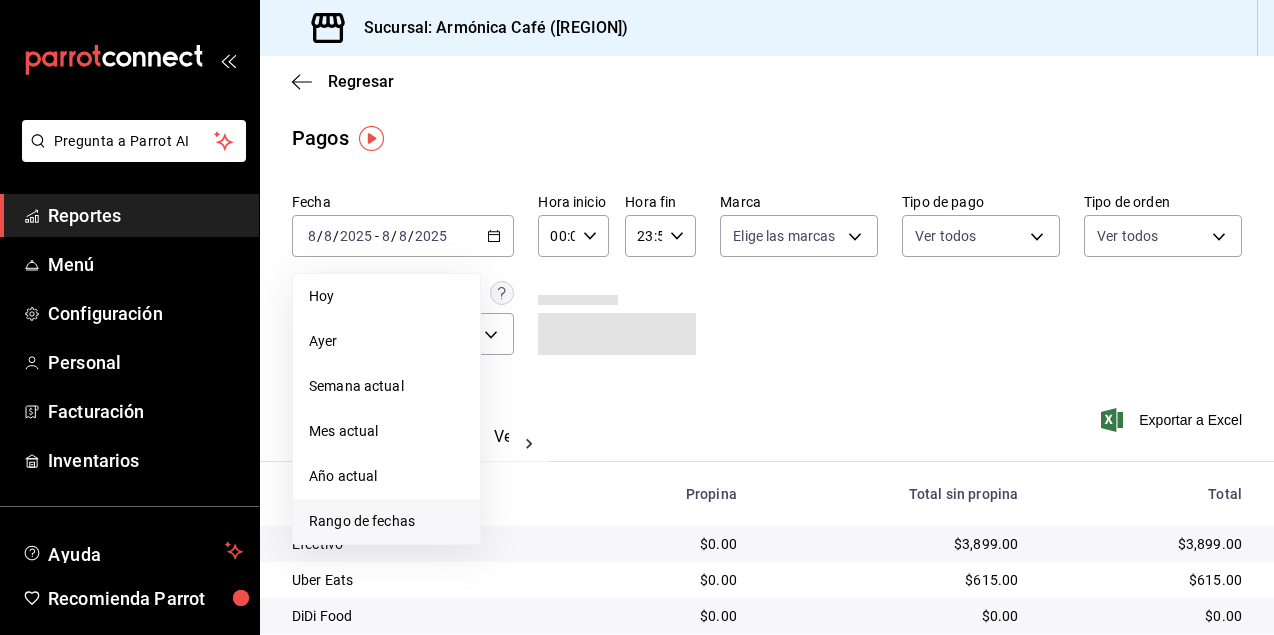 click on "Rango de fechas" at bounding box center (386, 521) 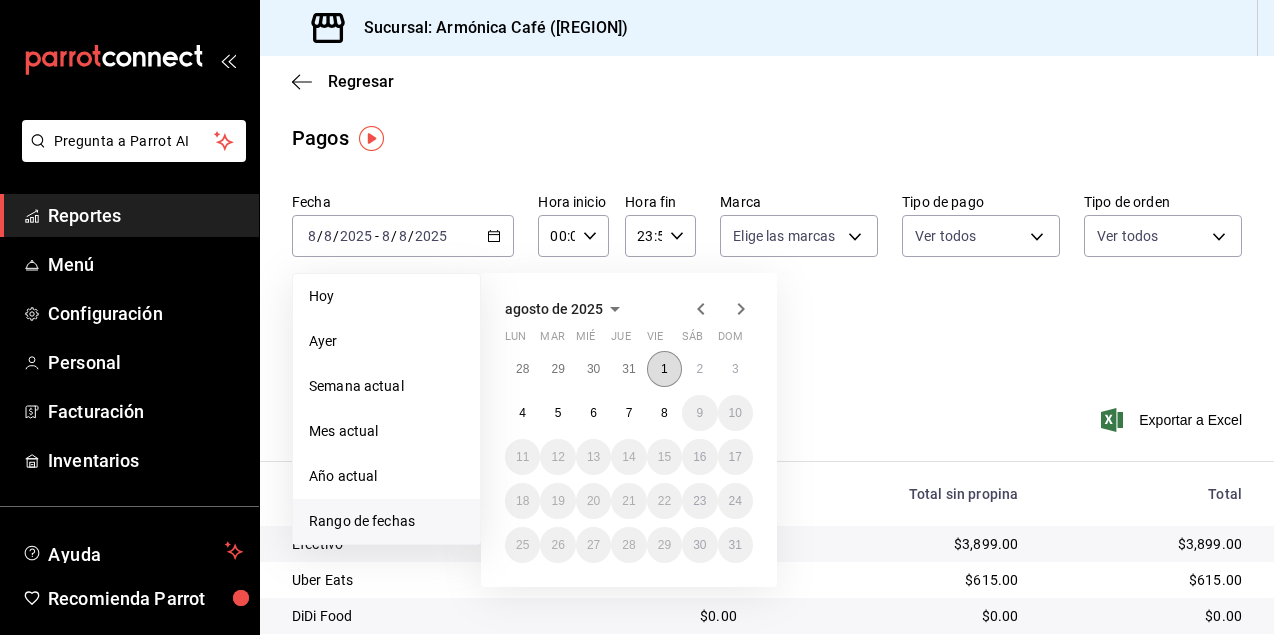 click on "1" at bounding box center [664, 369] 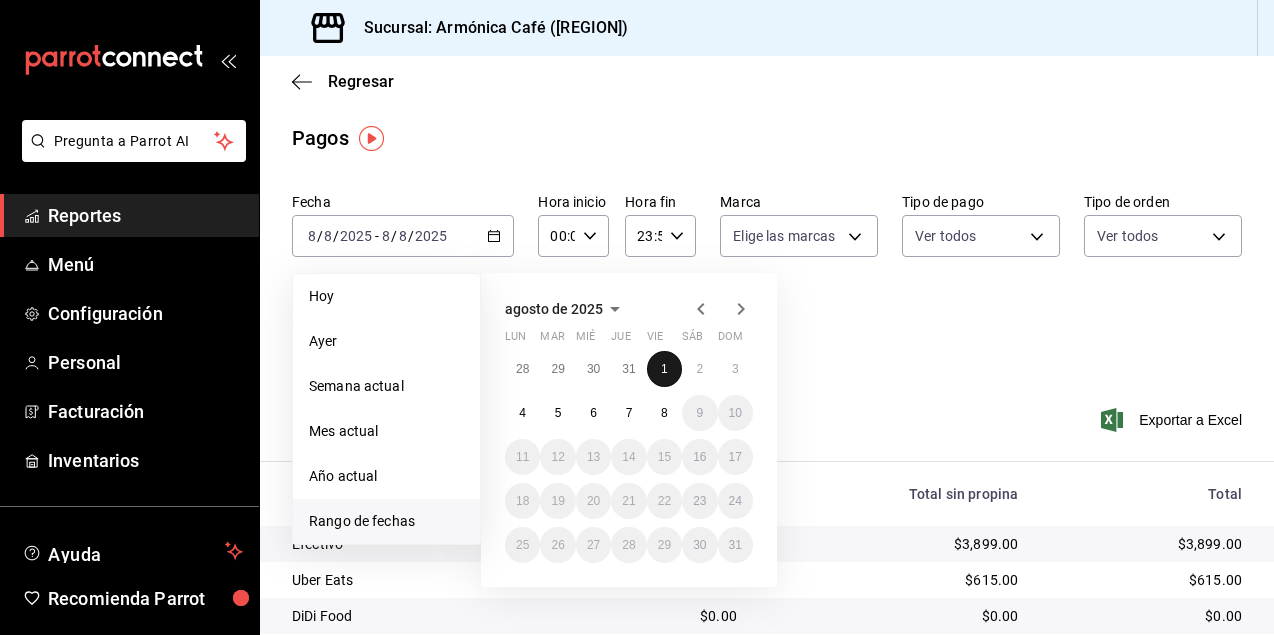 click on "1" at bounding box center [664, 369] 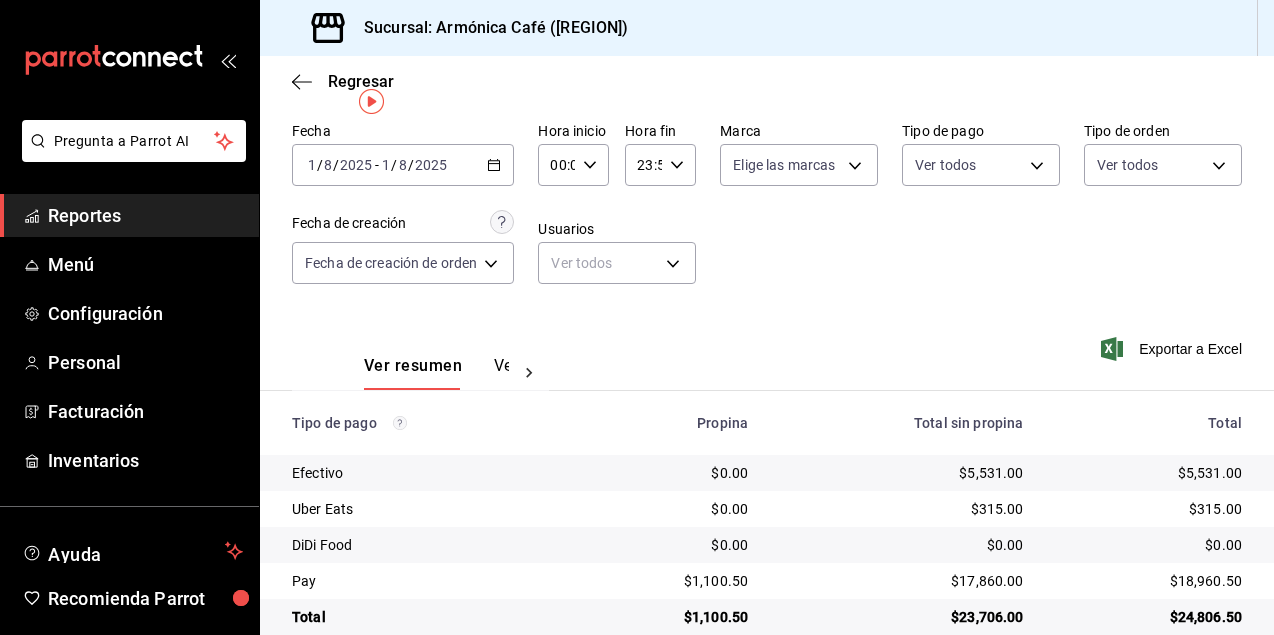 scroll, scrollTop: 103, scrollLeft: 0, axis: vertical 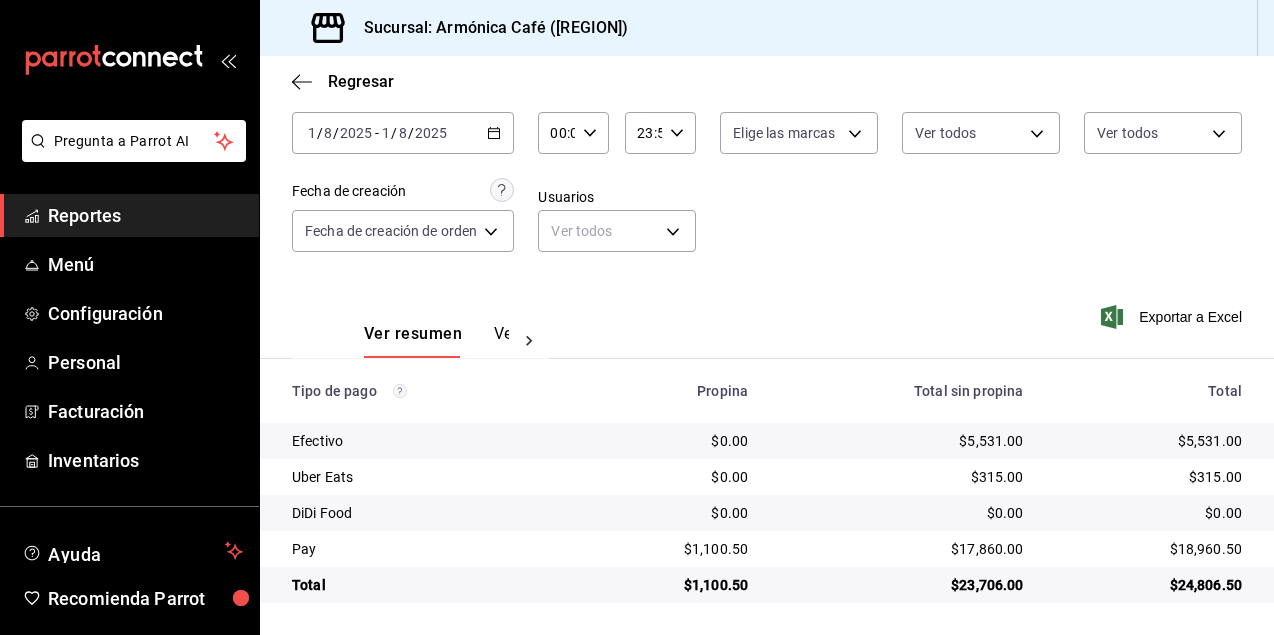 click on "2025-08-01 1 / 8 / 2025 - 2025-08-01 1 / 8 / 2025" at bounding box center (403, 133) 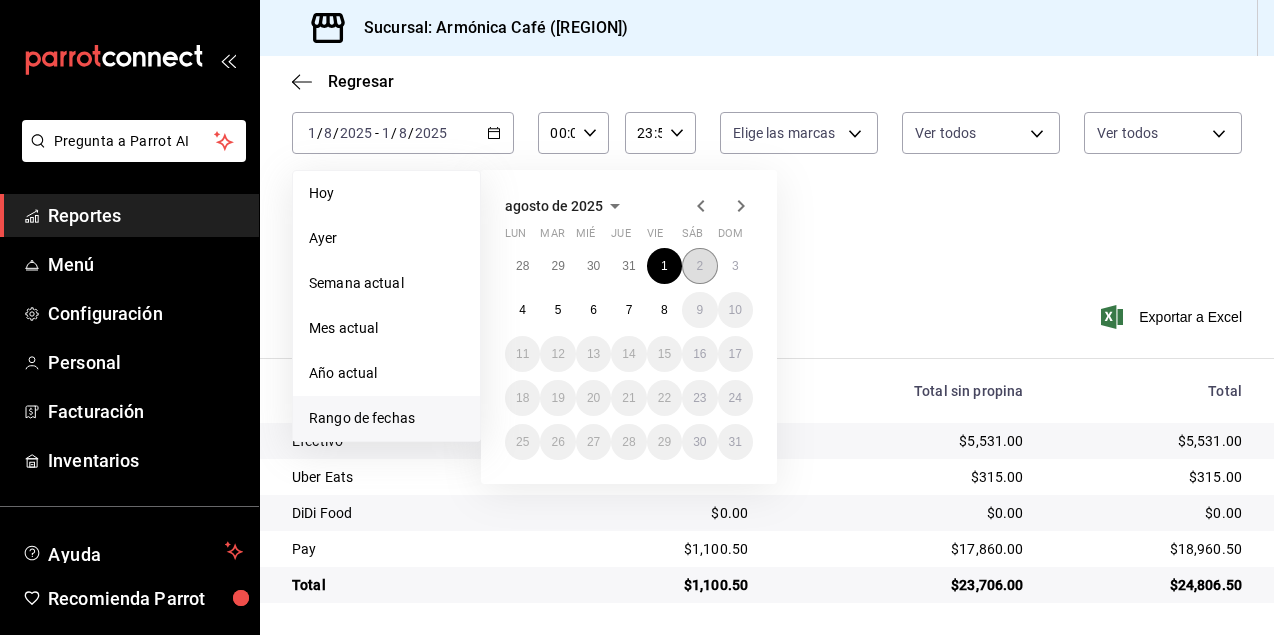 click on "2" at bounding box center [699, 266] 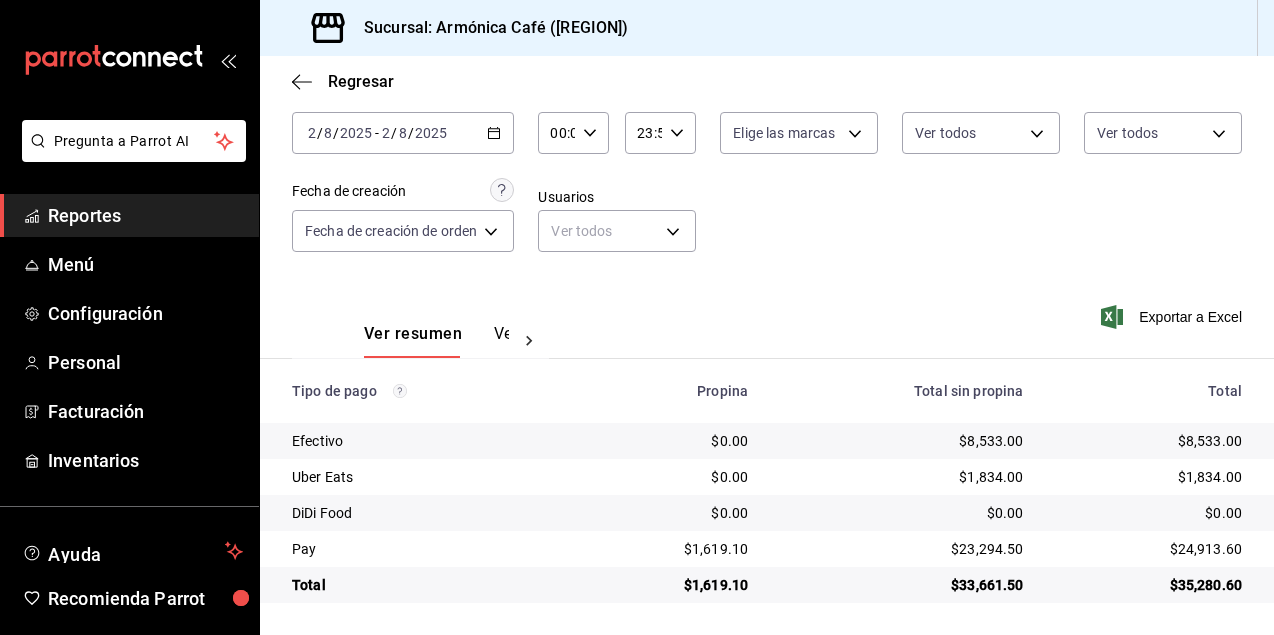 click on "2025-08-02 2 / 8 / 2025 - 2025-08-02 2 / 8 / 2025" at bounding box center [403, 133] 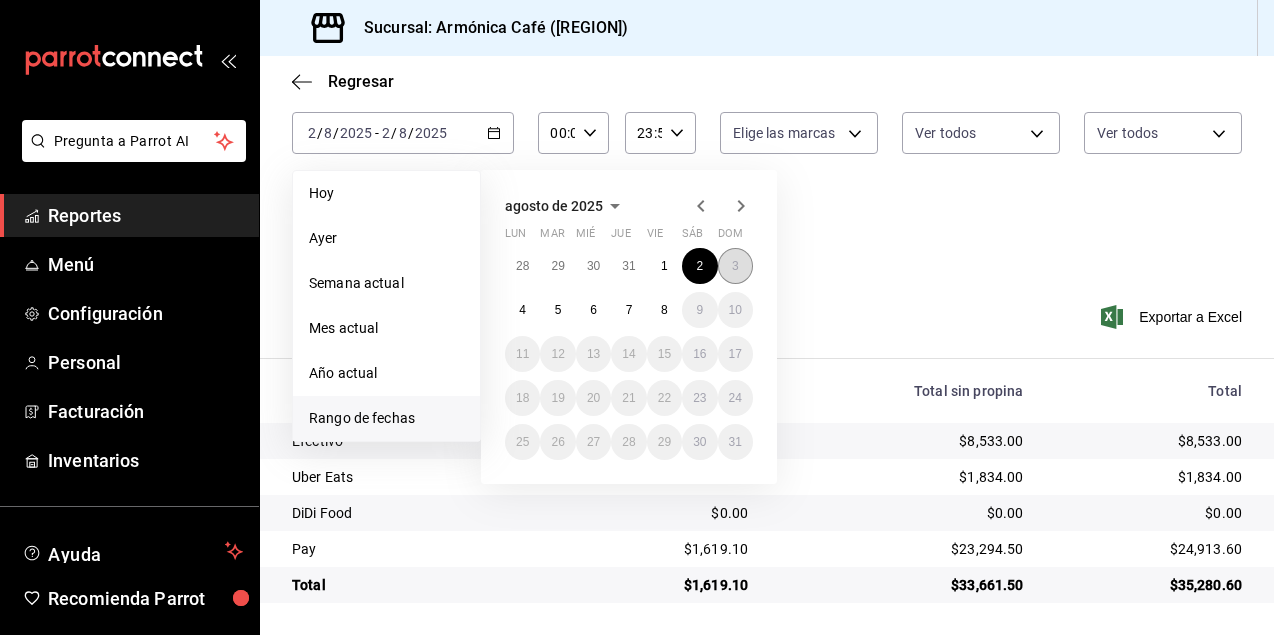 click on "3" at bounding box center [735, 266] 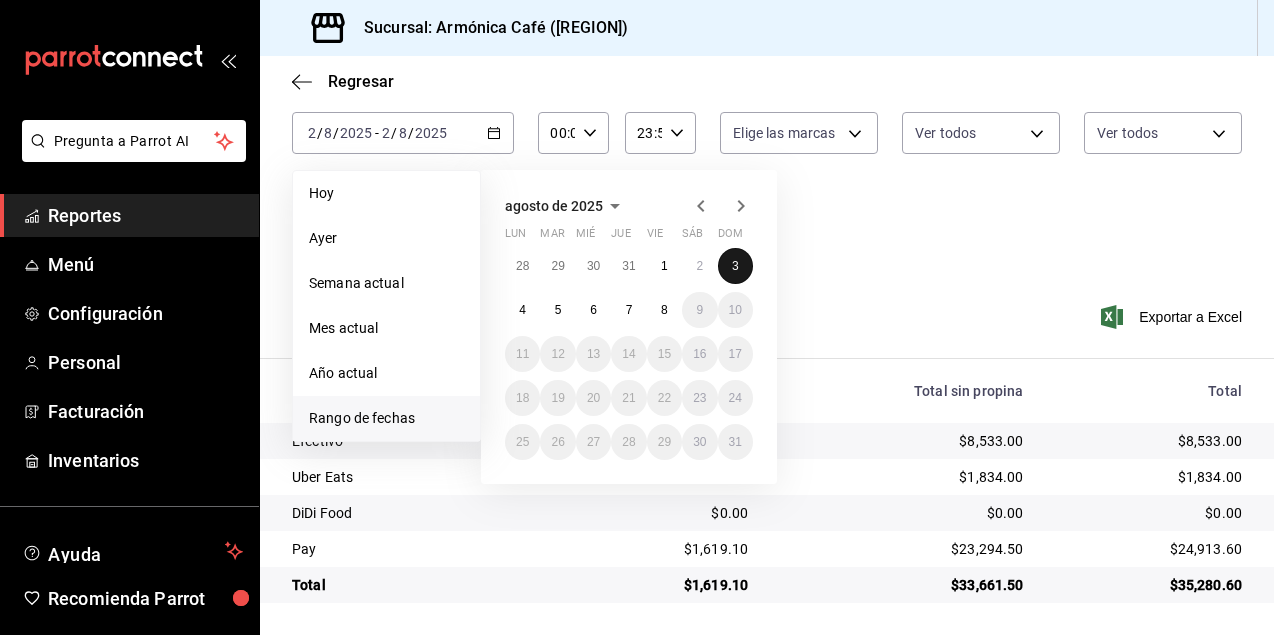 click on "3" at bounding box center [735, 266] 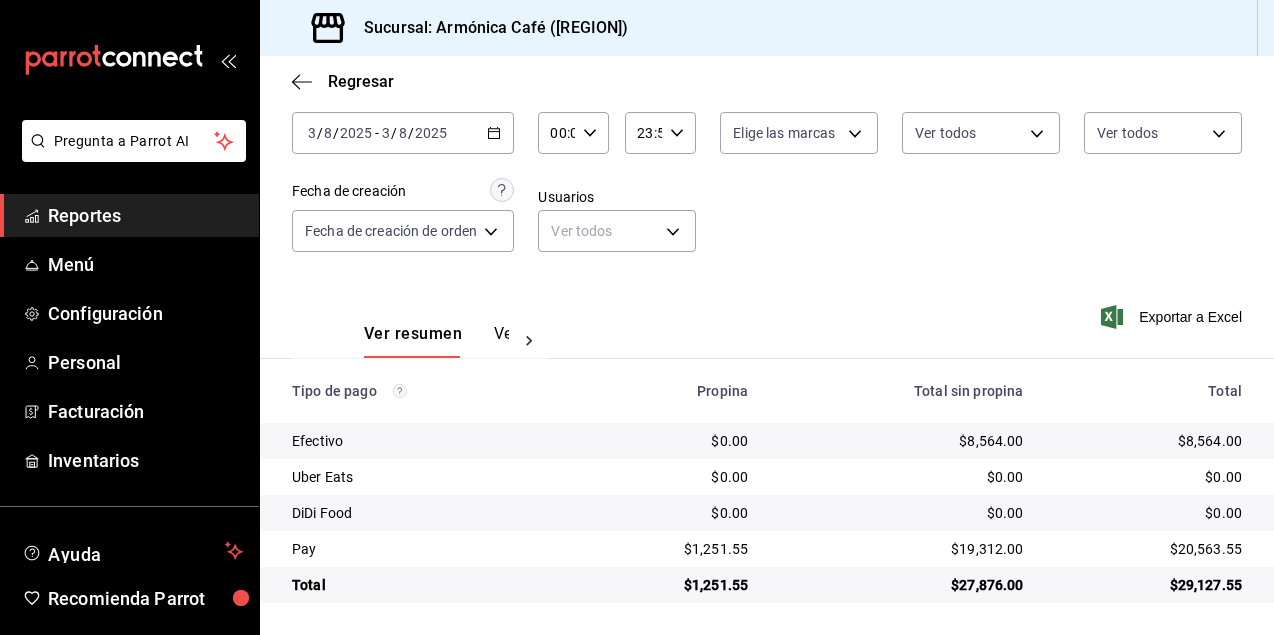 click on "2025-08-03 3 / 8 / 2025 - 2025-08-03 3 / 8 / 2025" at bounding box center (403, 133) 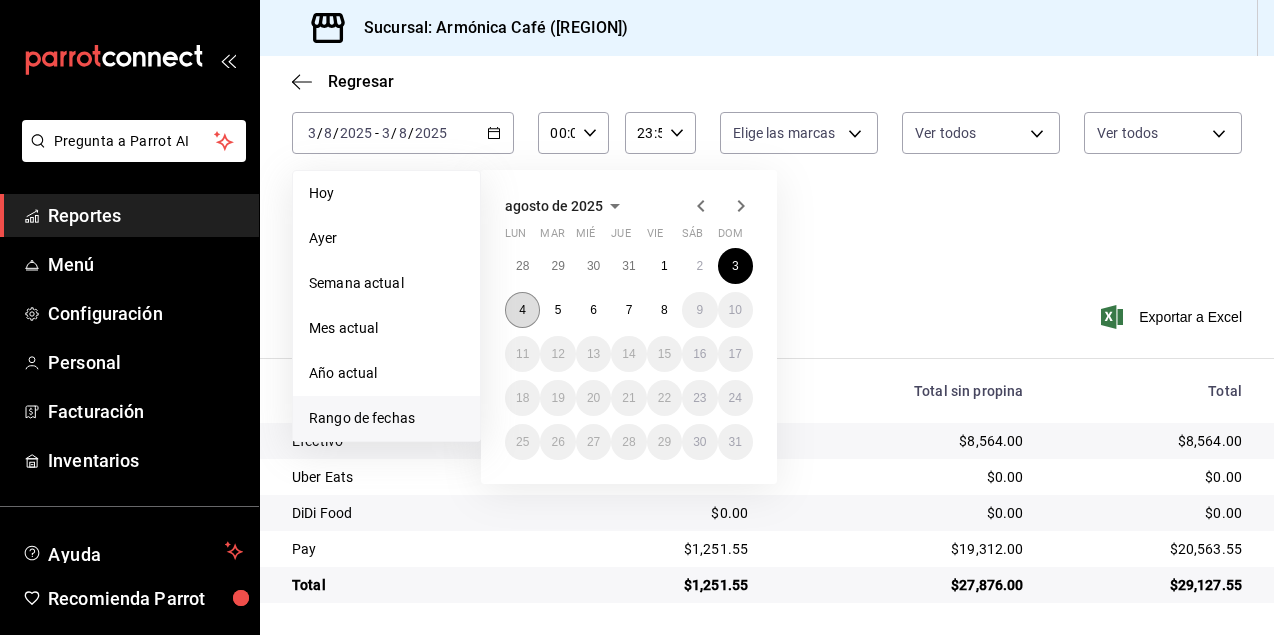 click on "4" at bounding box center [522, 310] 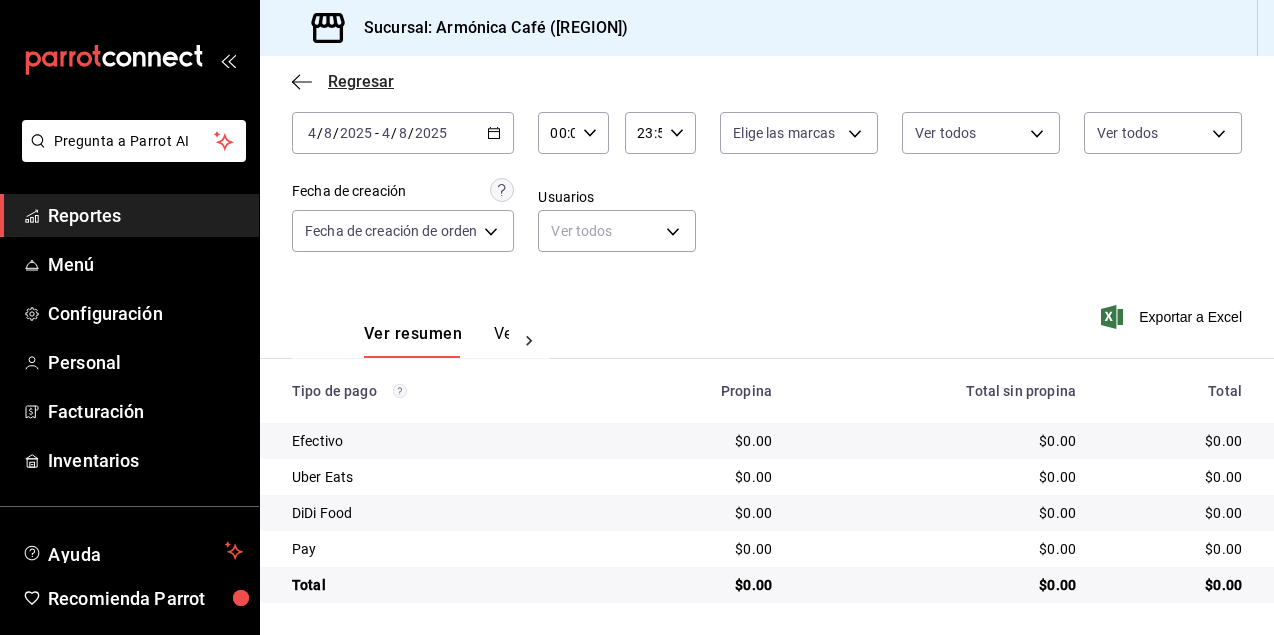 click on "Regresar" at bounding box center (361, 81) 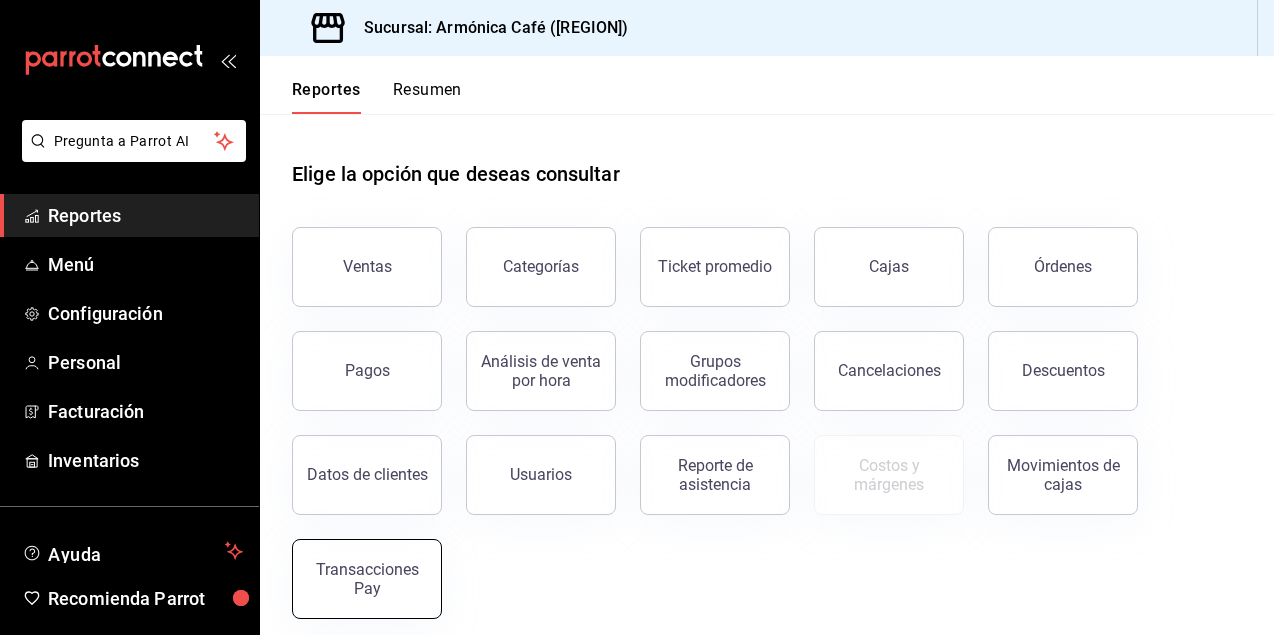 click on "Transacciones Pay" at bounding box center (367, 579) 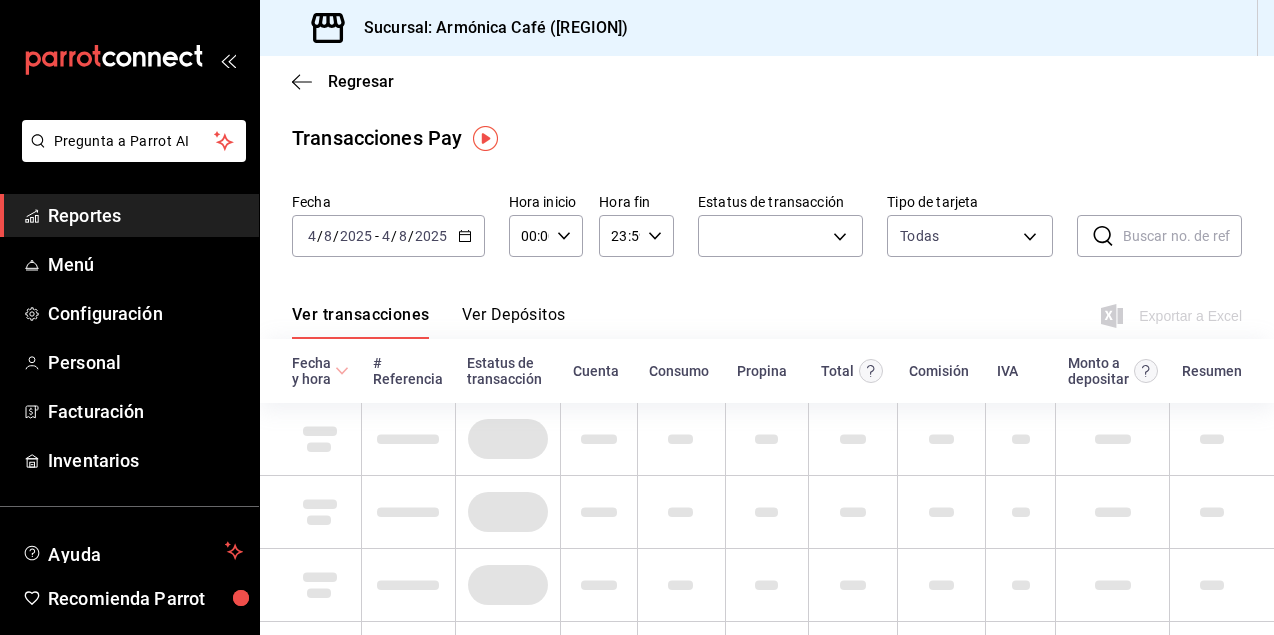 click on "Ver Depósitos" at bounding box center (514, 322) 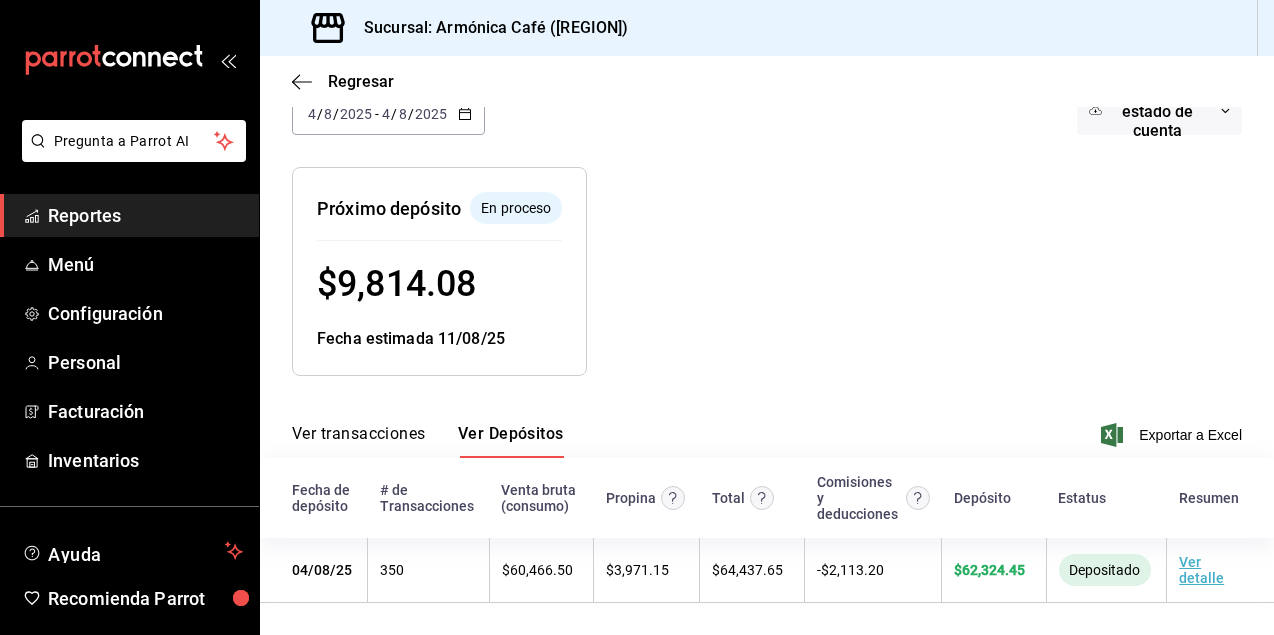 scroll, scrollTop: 166, scrollLeft: 0, axis: vertical 